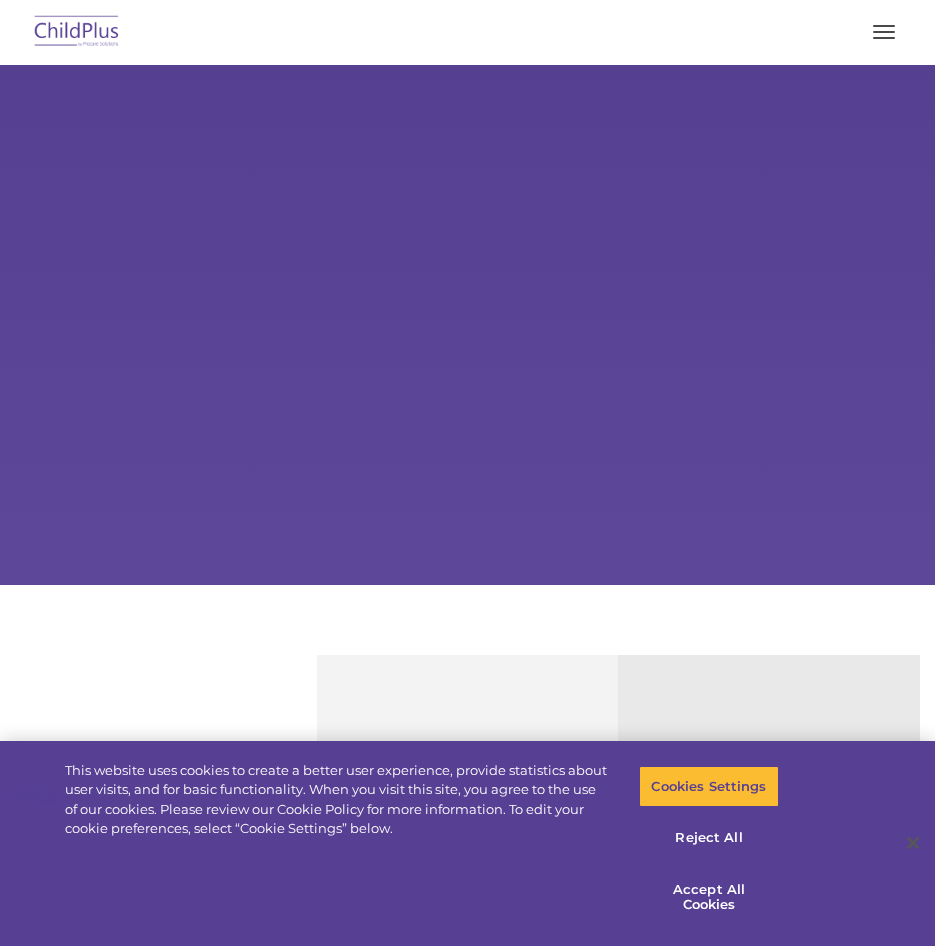 scroll, scrollTop: 0, scrollLeft: 0, axis: both 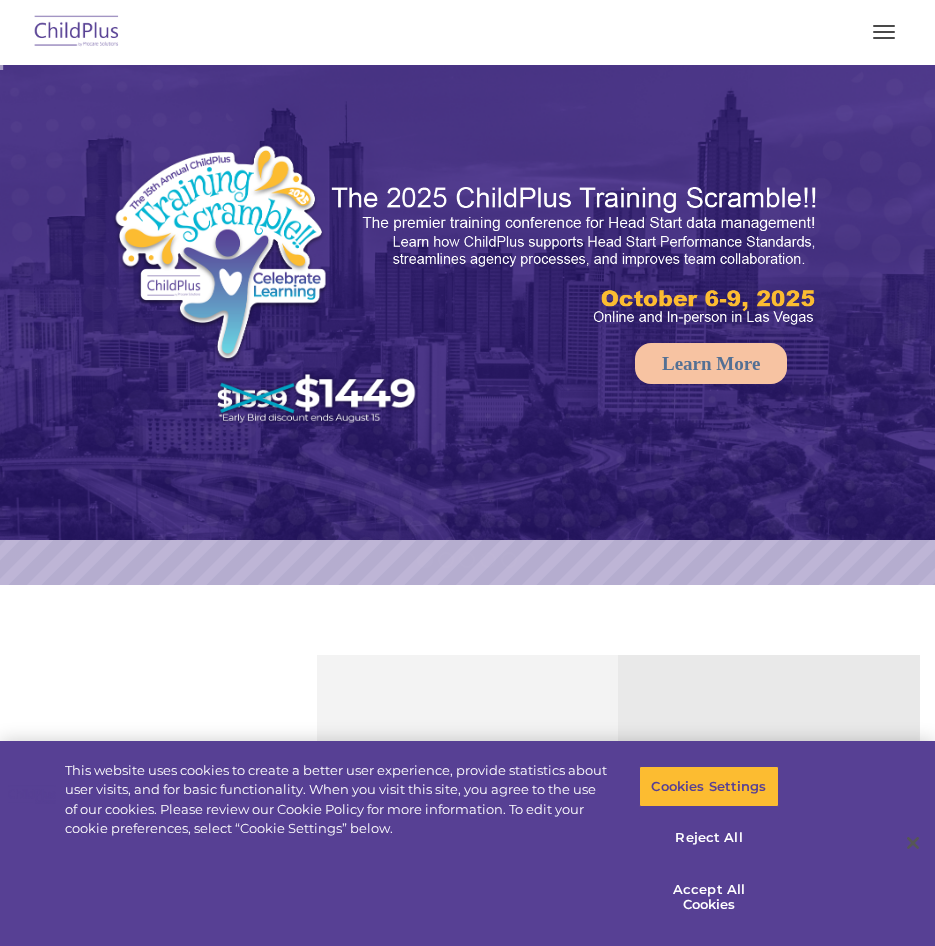 click at bounding box center [884, 32] 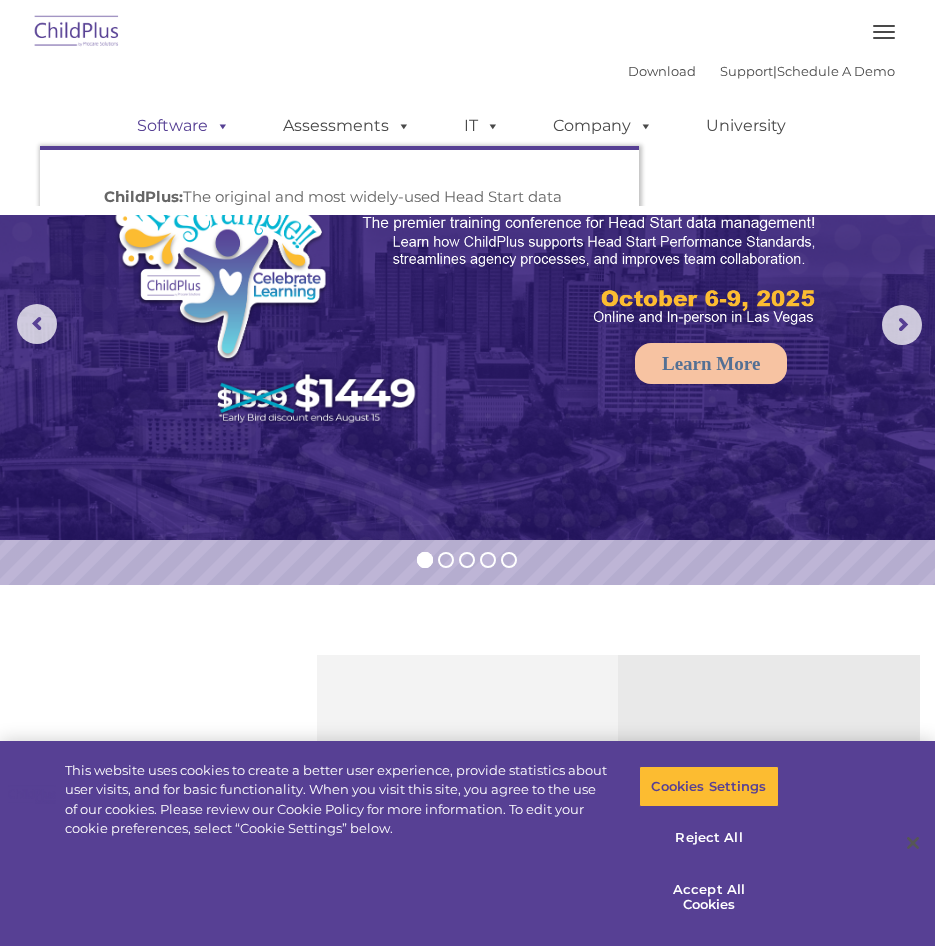 click at bounding box center (219, 125) 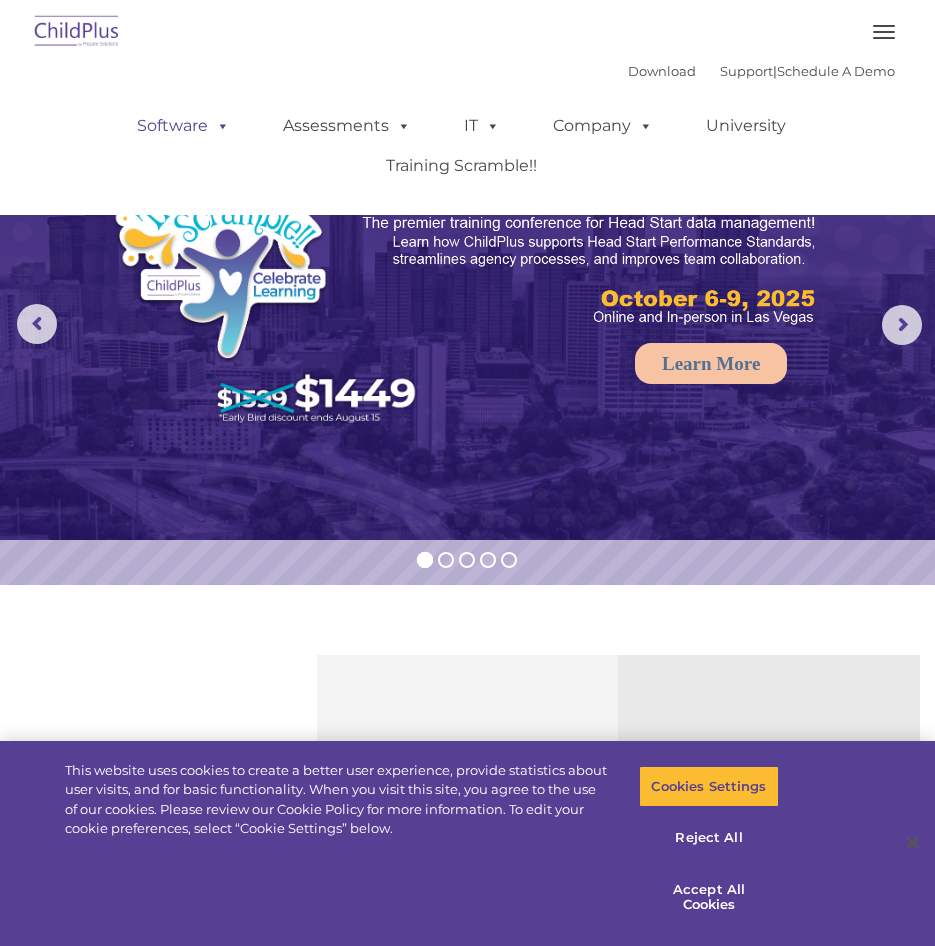 click on "Software" at bounding box center (183, 126) 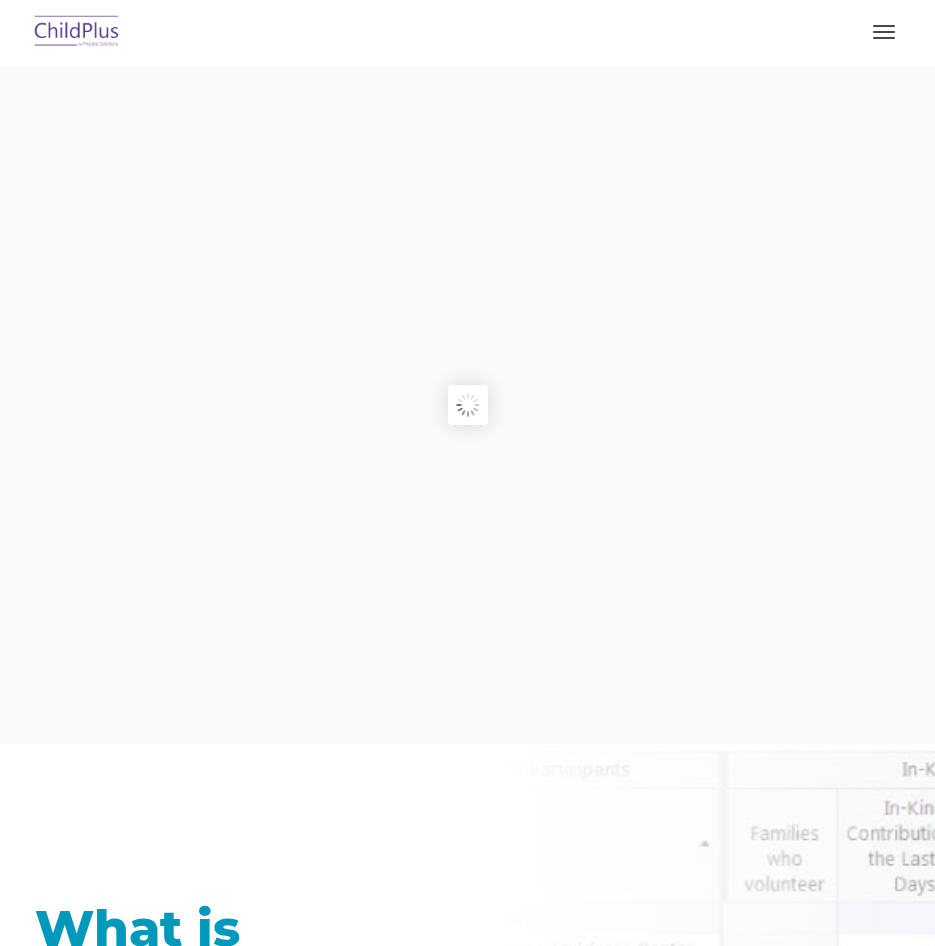scroll, scrollTop: 0, scrollLeft: 0, axis: both 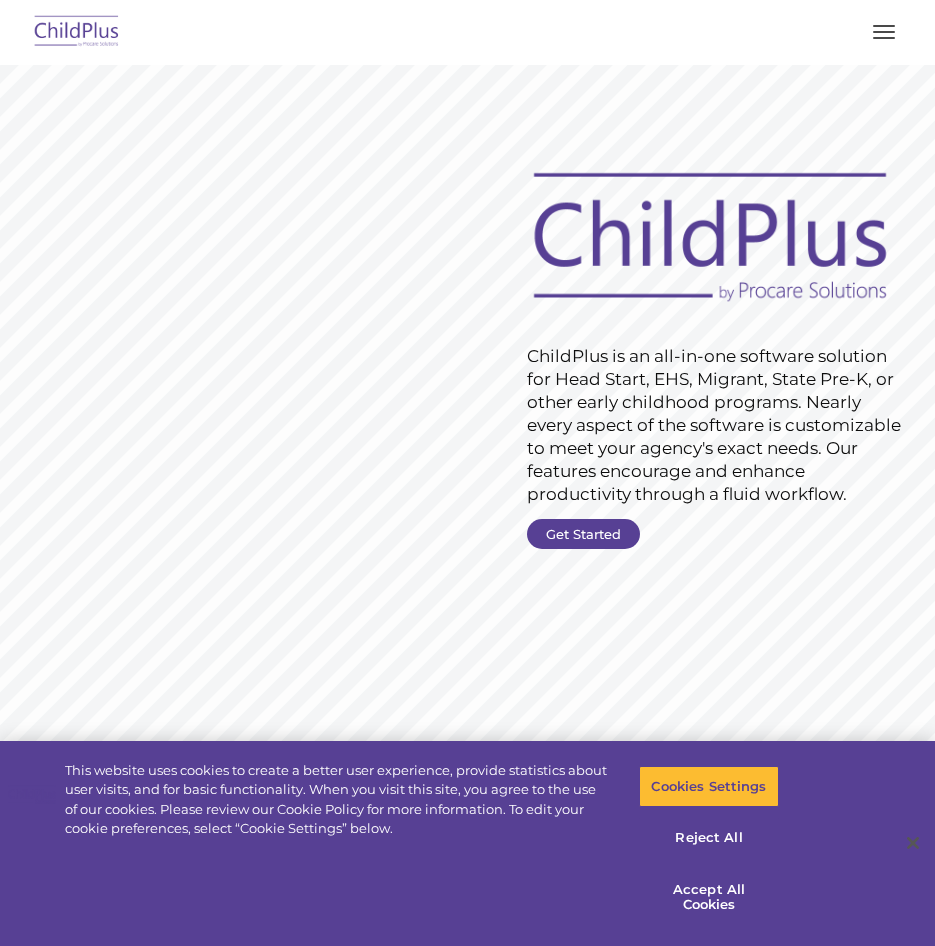 click at bounding box center (884, 32) 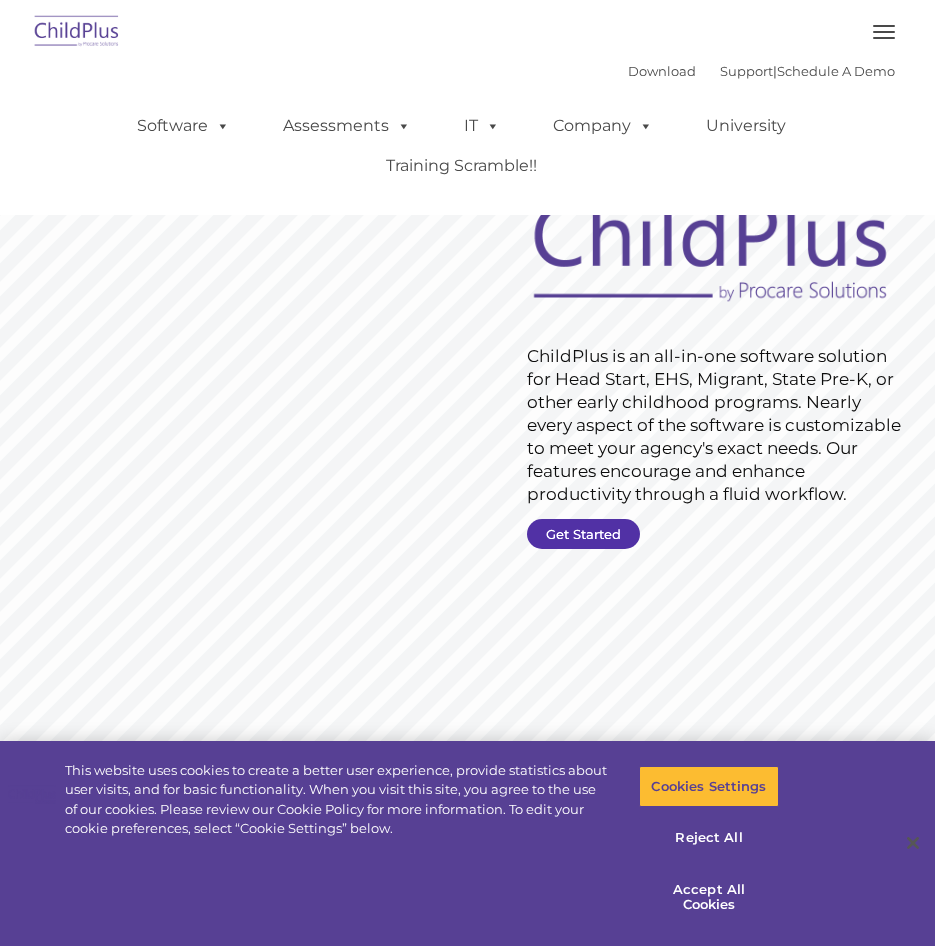 click on "Get Started" at bounding box center (583, 534) 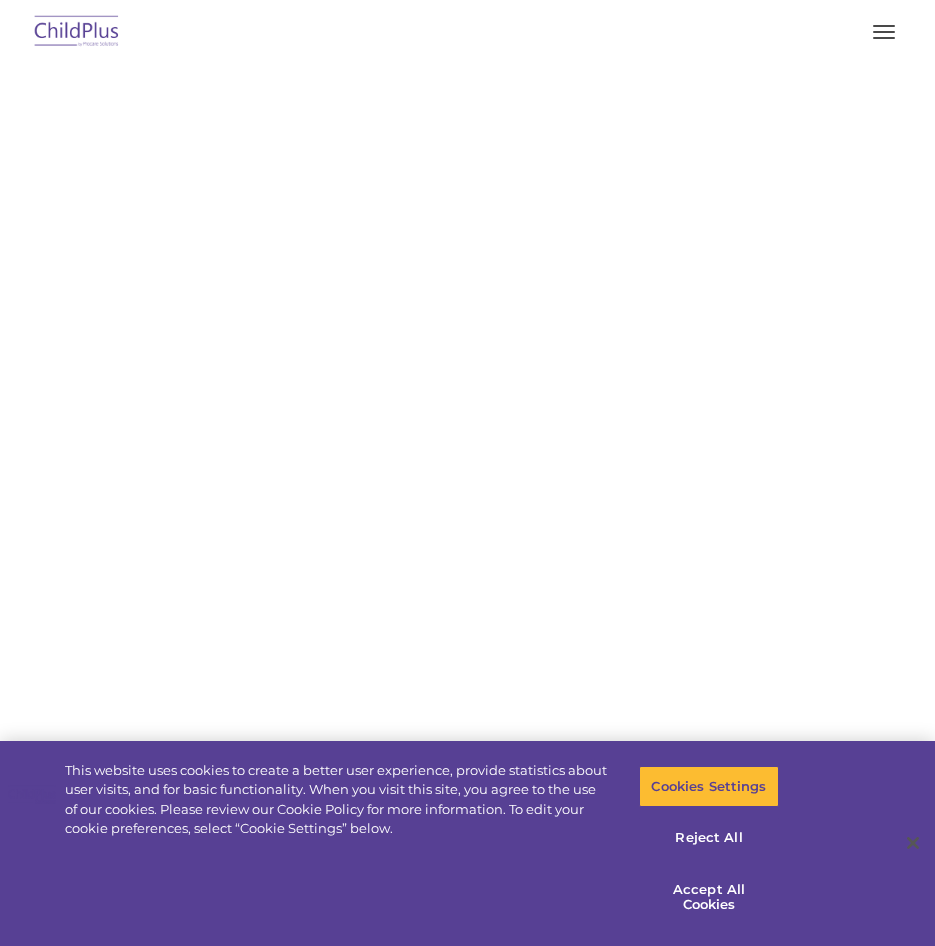 scroll, scrollTop: 0, scrollLeft: 0, axis: both 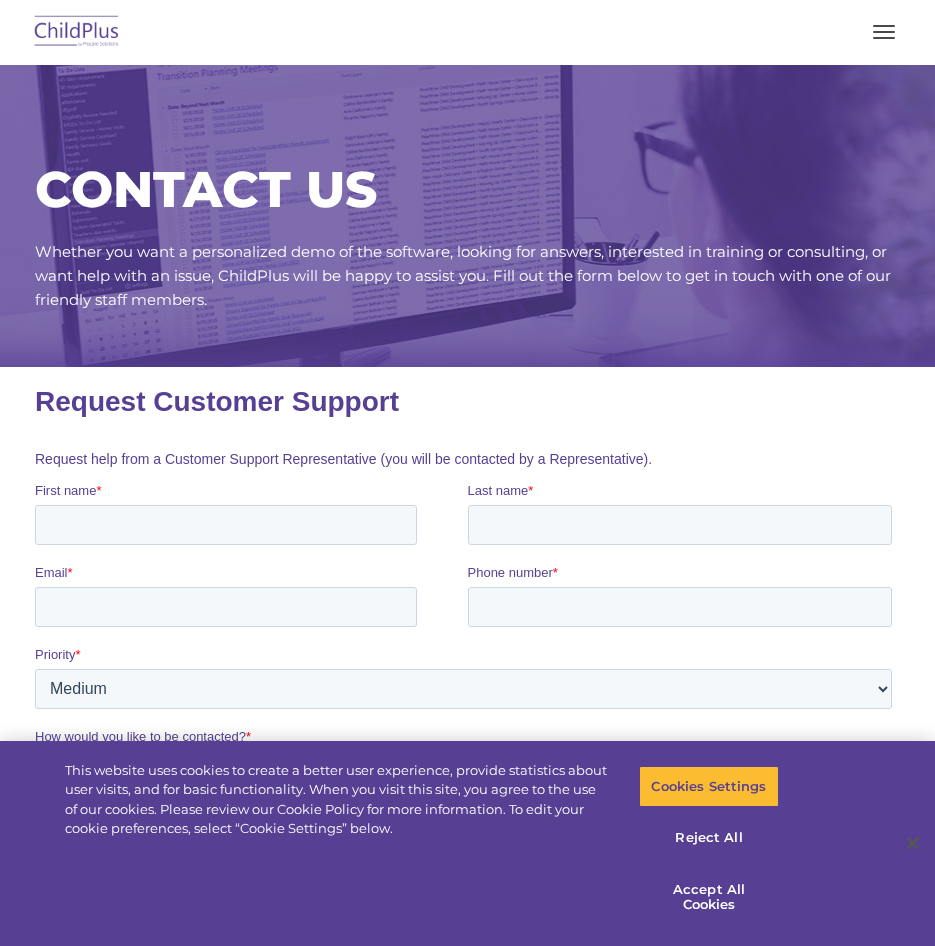 click at bounding box center [884, 32] 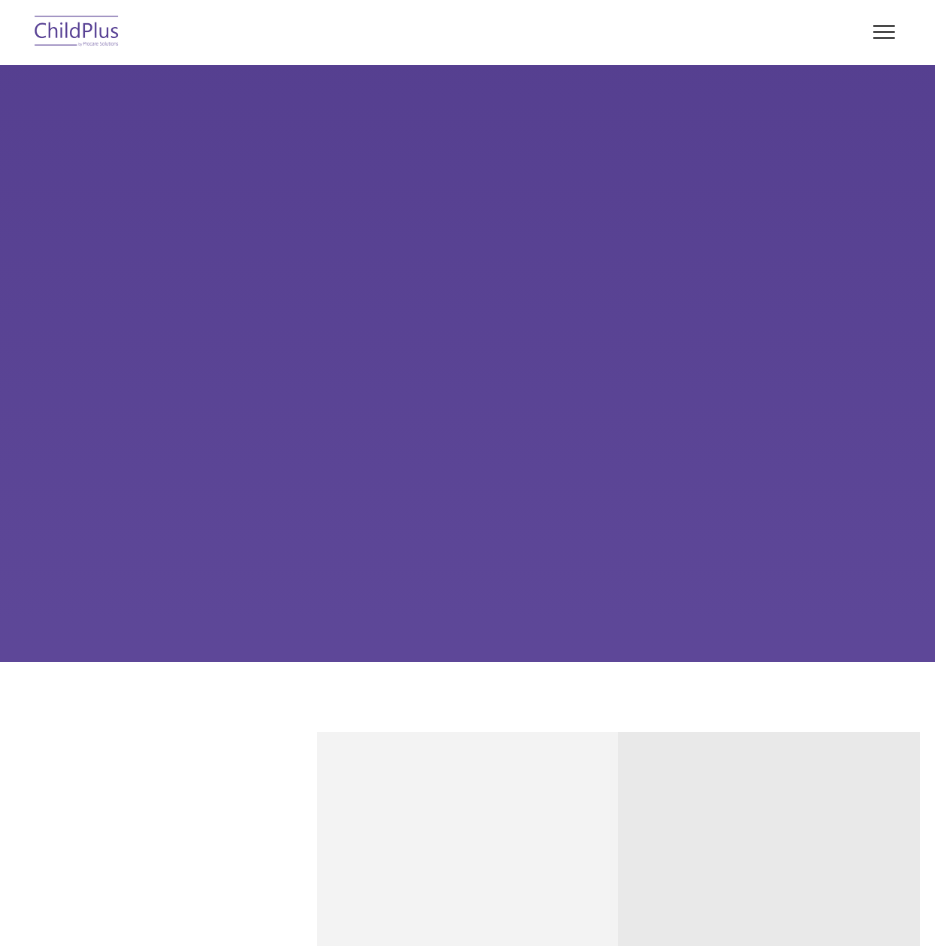 scroll, scrollTop: 0, scrollLeft: 0, axis: both 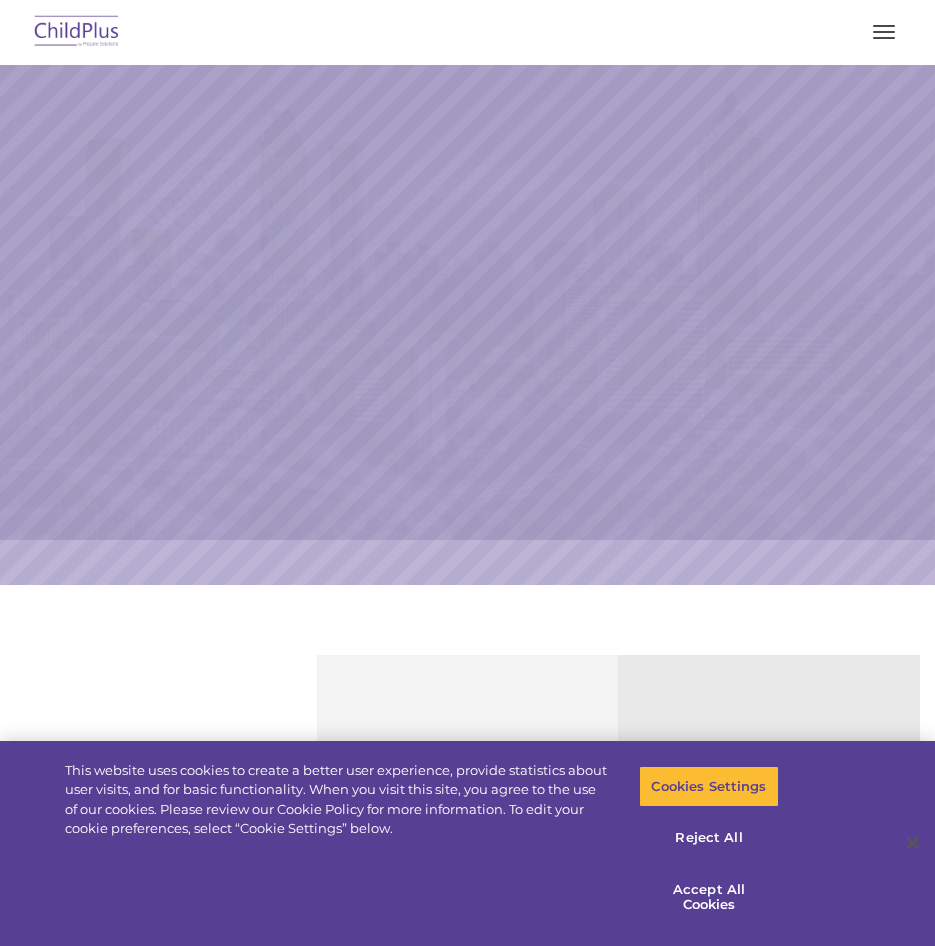 select on "MEDIUM" 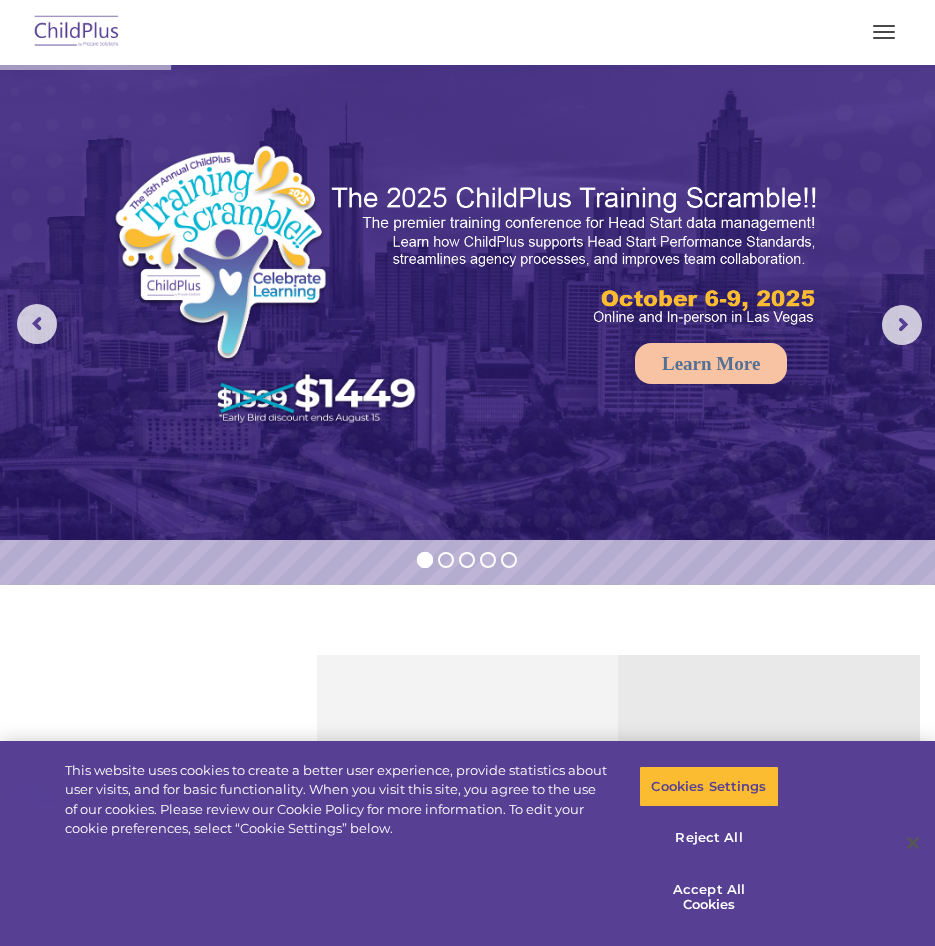 click at bounding box center [884, 32] 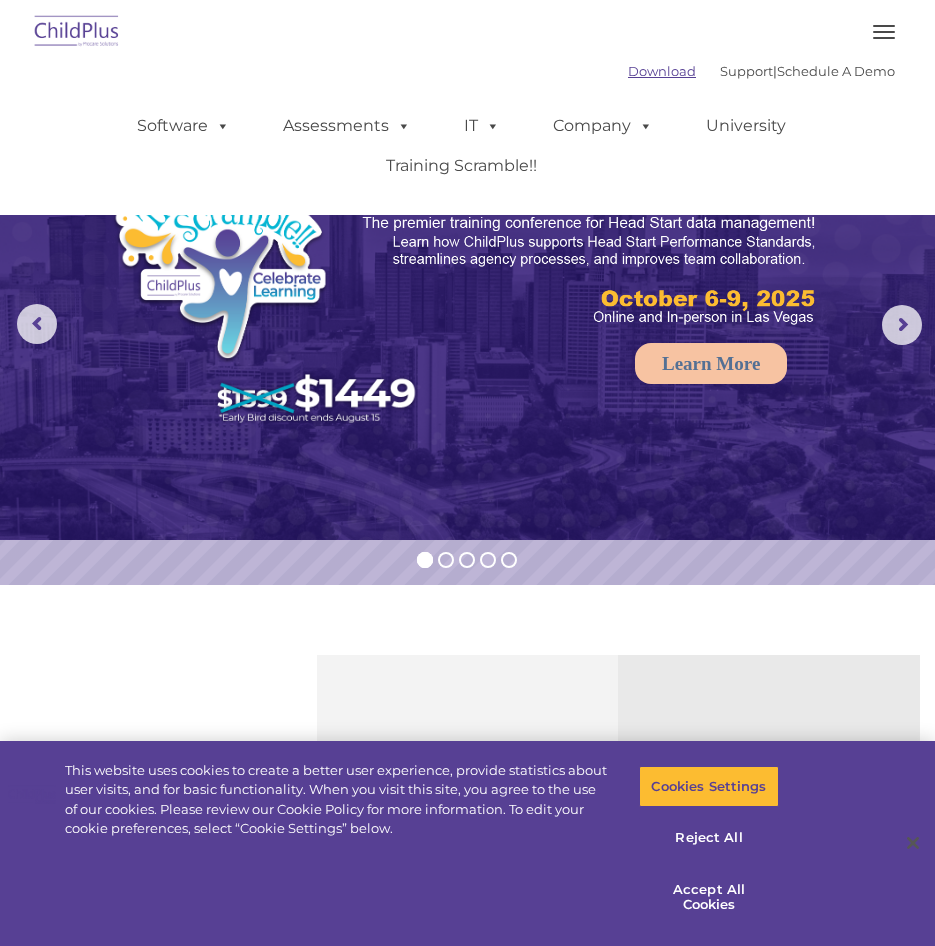click on "Download" at bounding box center (662, 71) 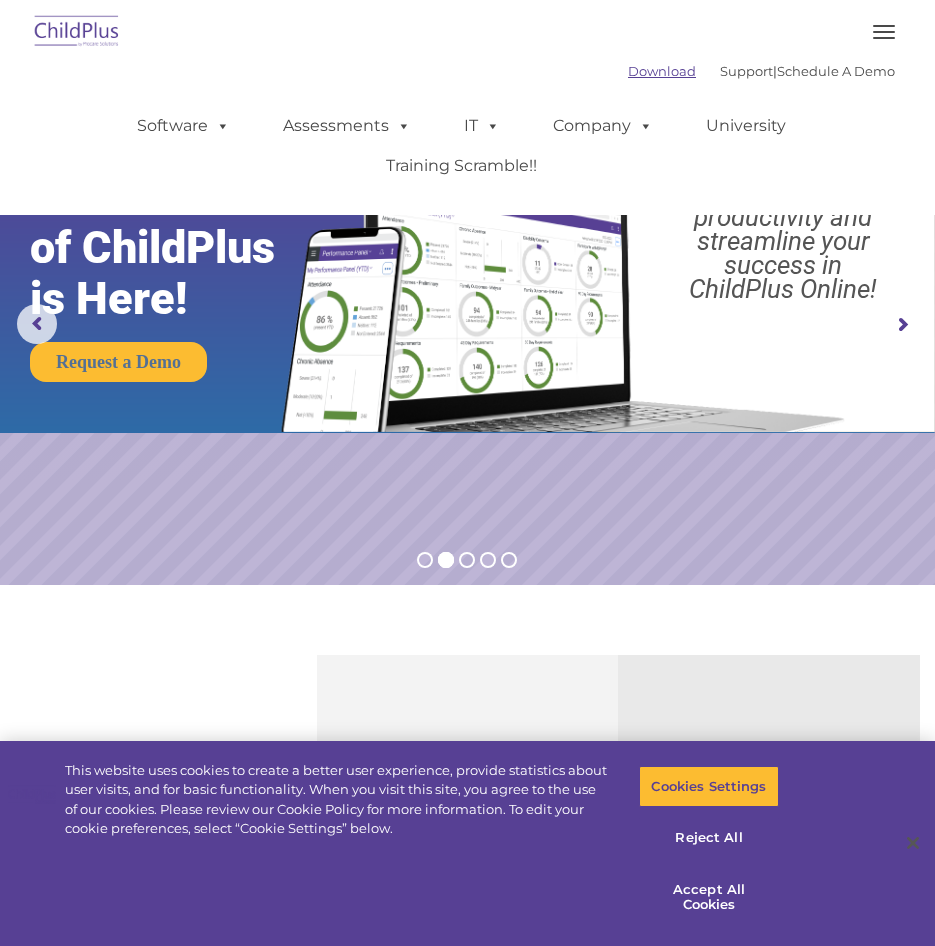 click on "Download" at bounding box center [662, 71] 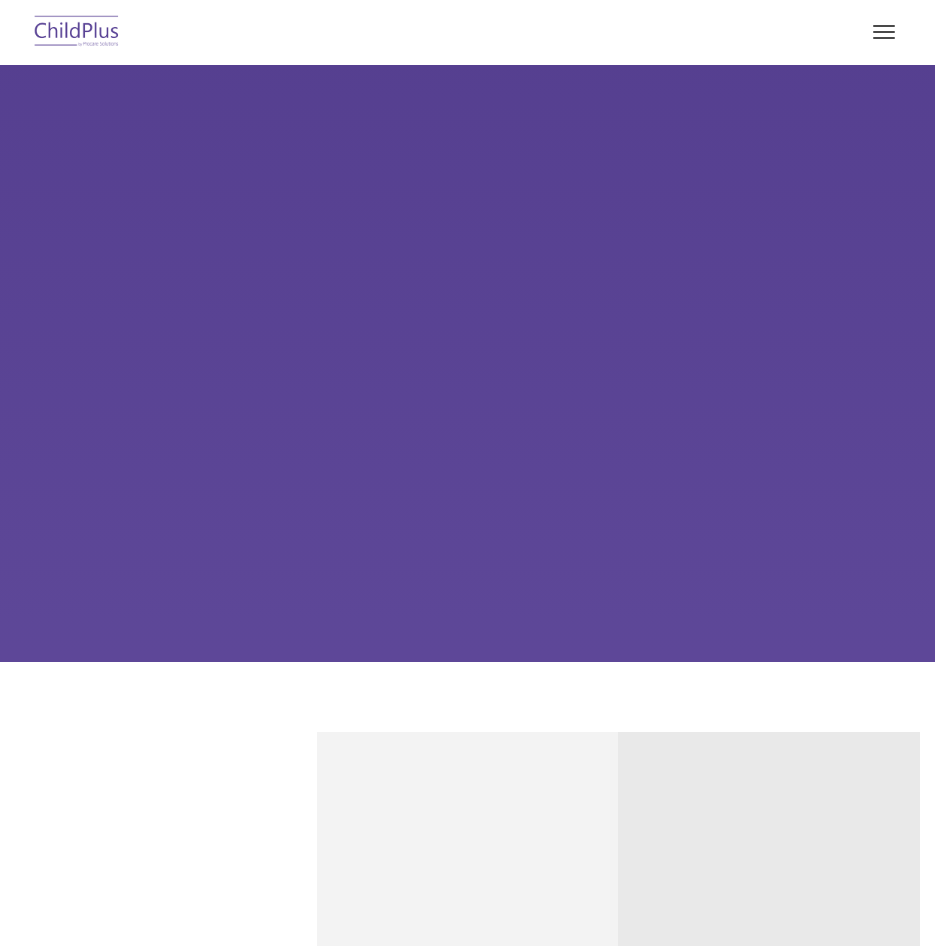 type on "" 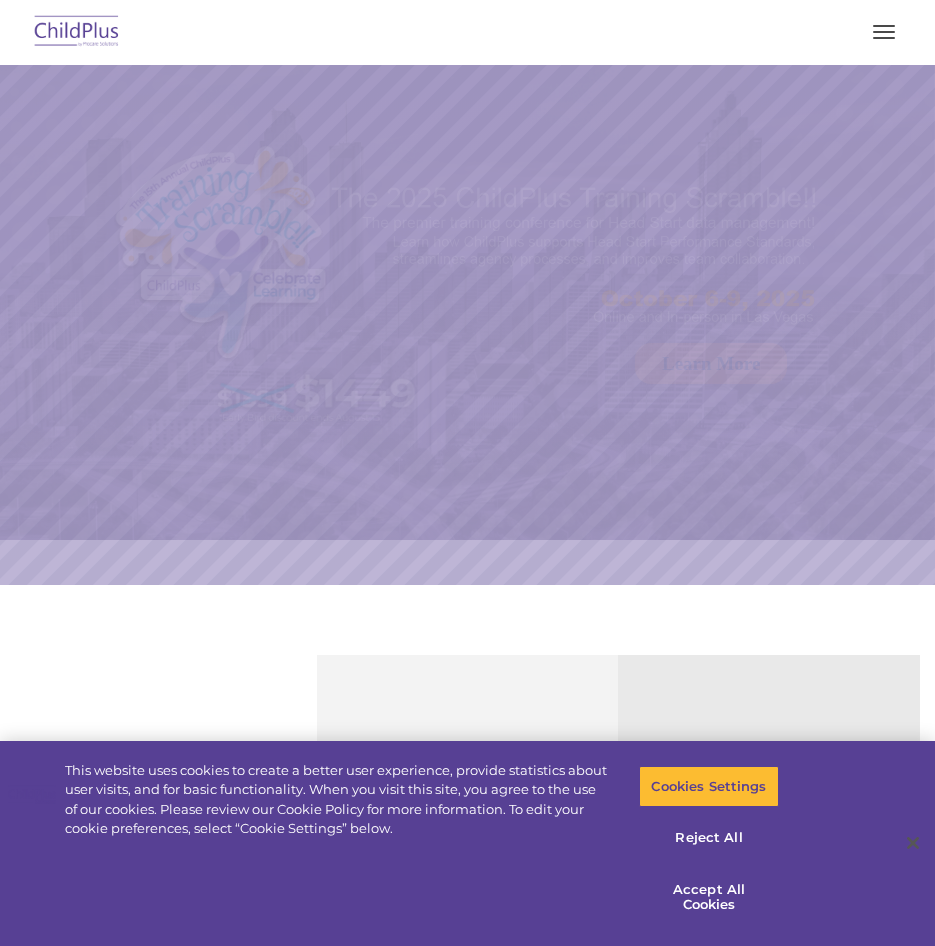 select on "MEDIUM" 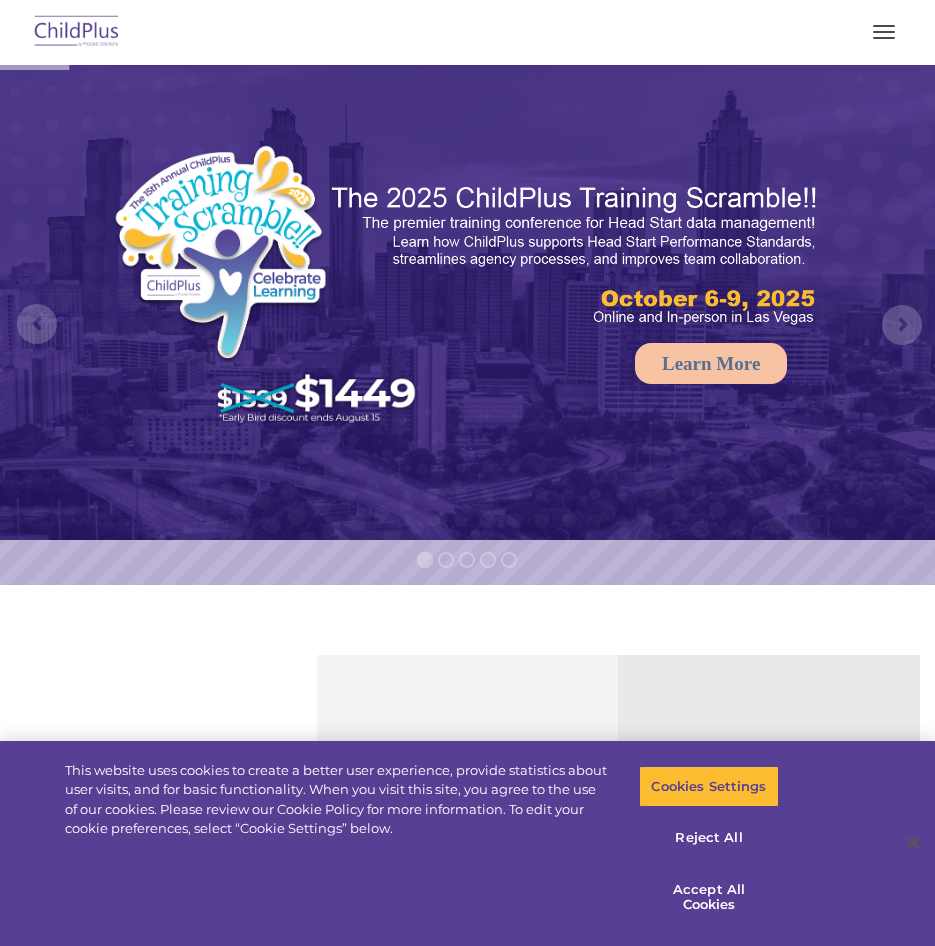 click at bounding box center [884, 32] 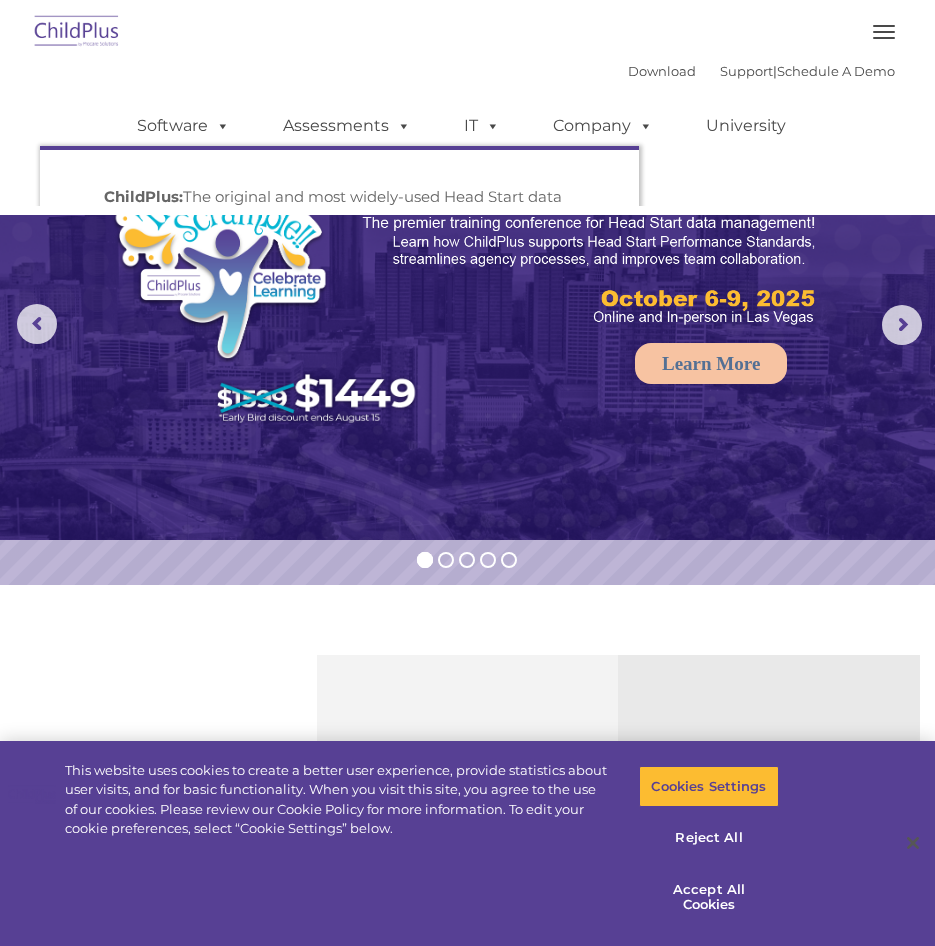 click on "ChildPlus:" at bounding box center [143, 196] 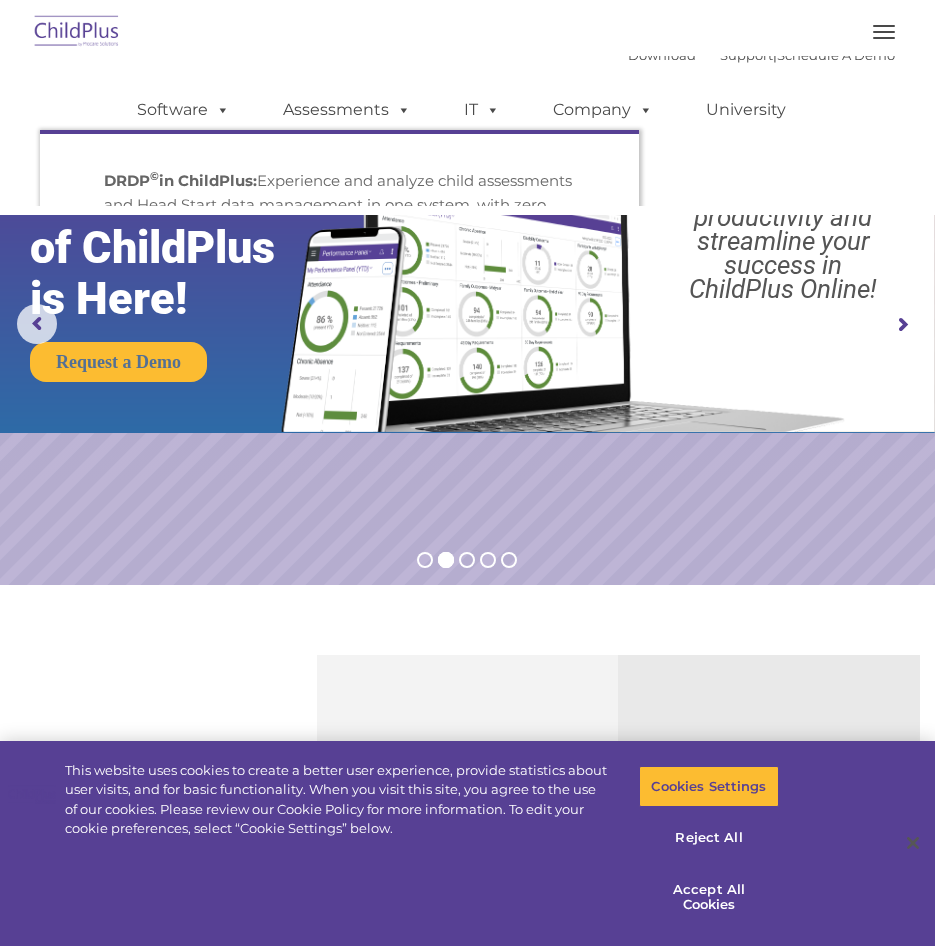scroll, scrollTop: 0, scrollLeft: 0, axis: both 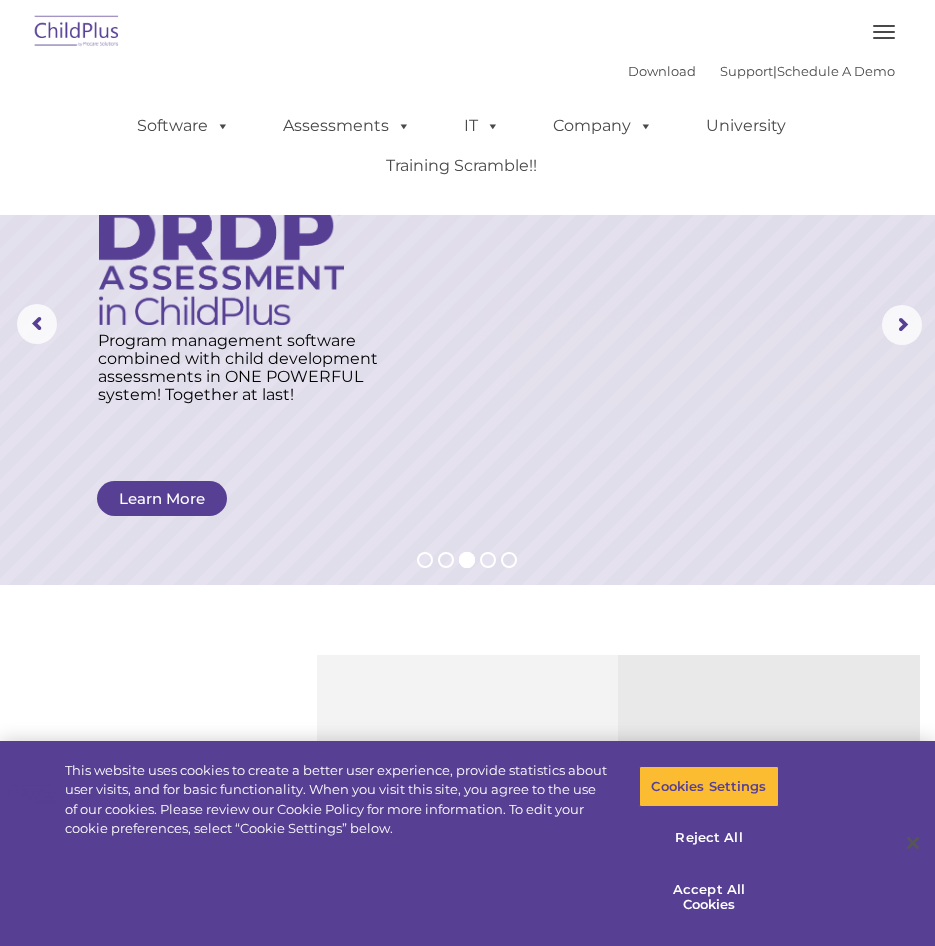 click at bounding box center [884, 26] 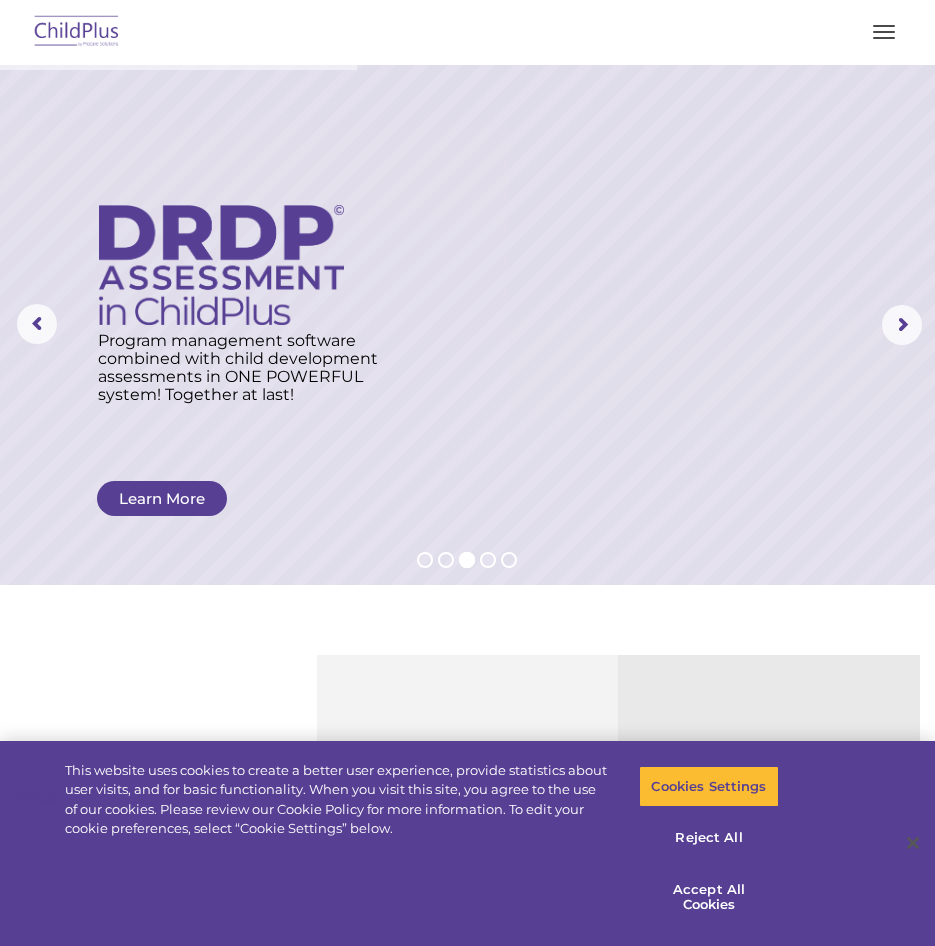 click at bounding box center (884, 26) 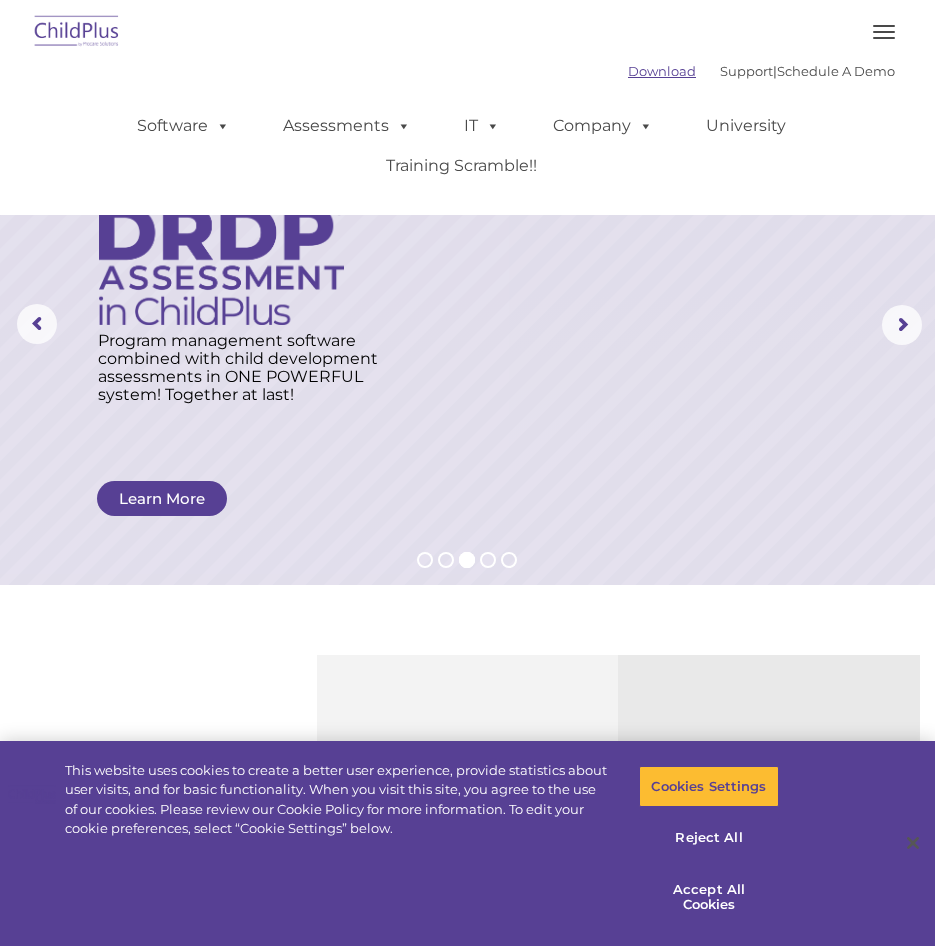 click on "Download" at bounding box center (662, 71) 